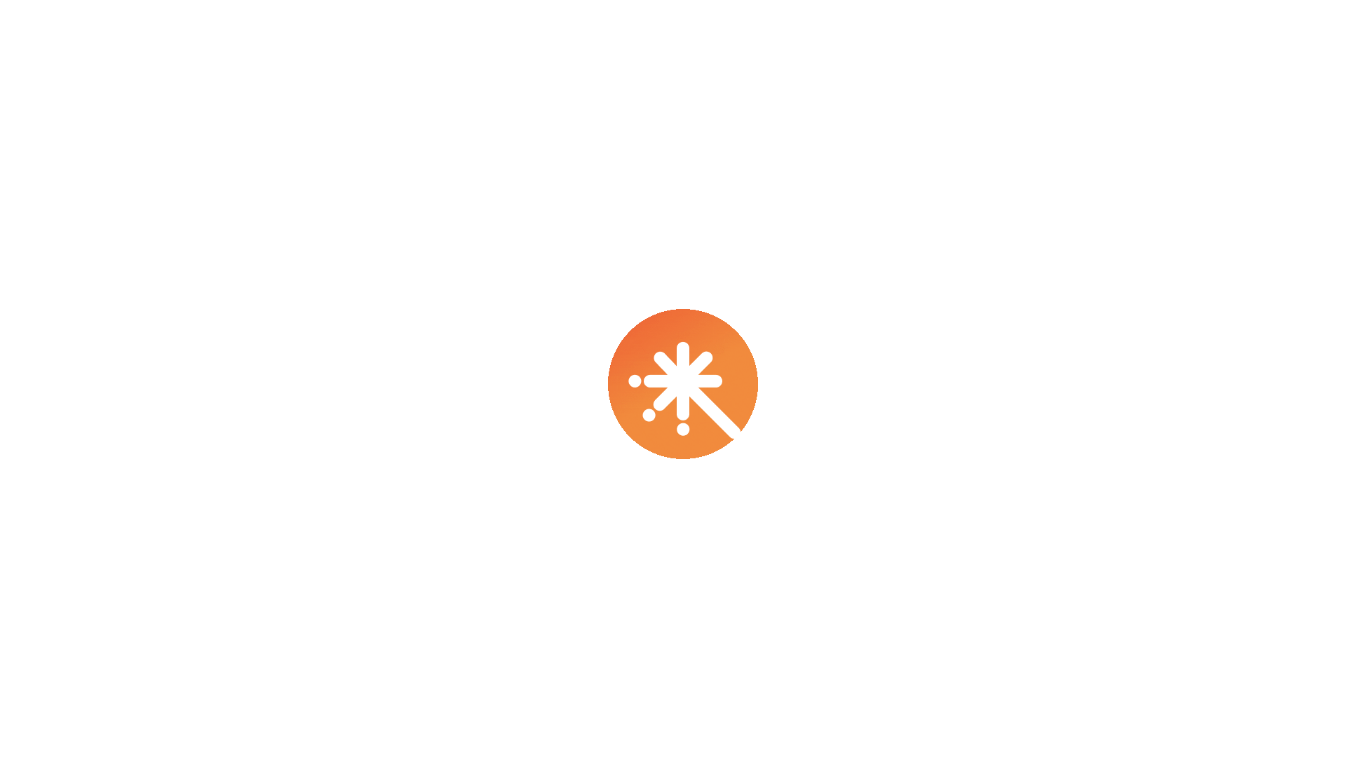 scroll, scrollTop: 0, scrollLeft: 0, axis: both 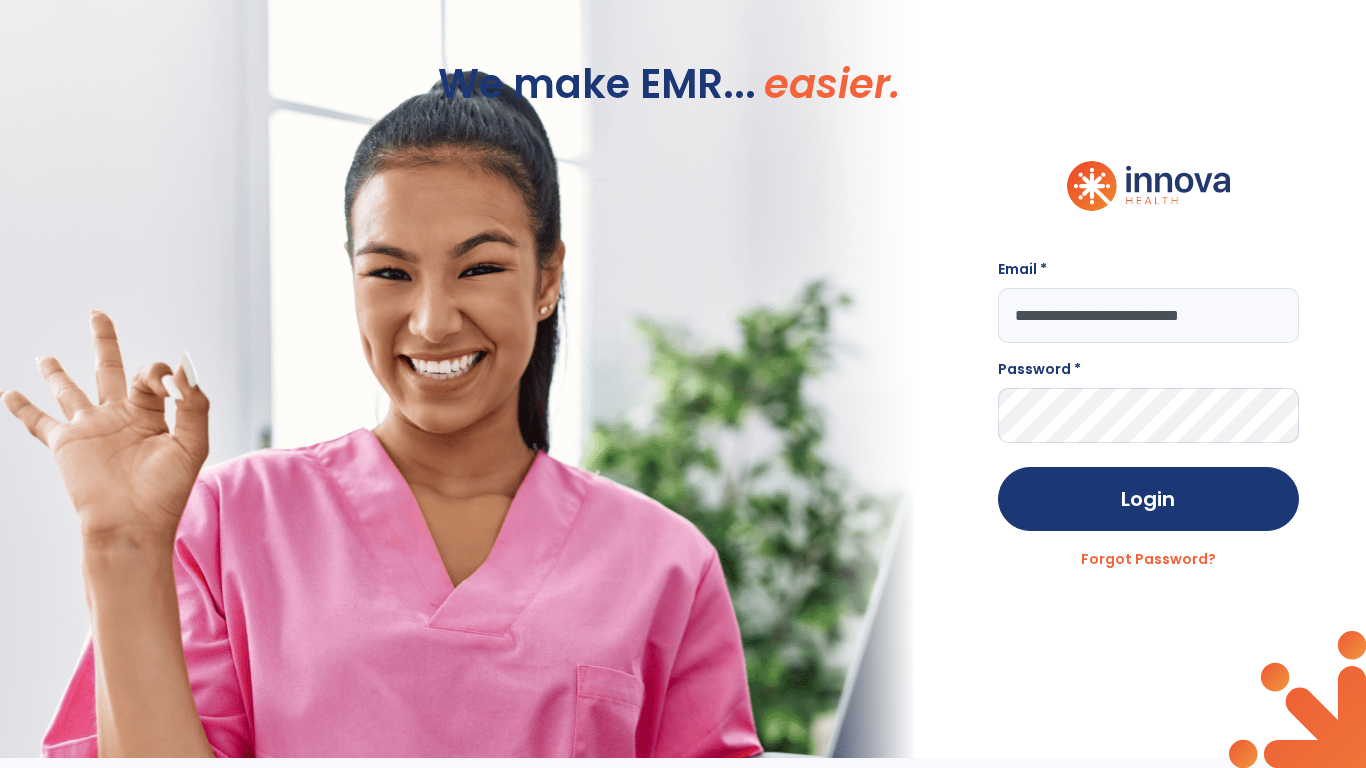 type on "**********" 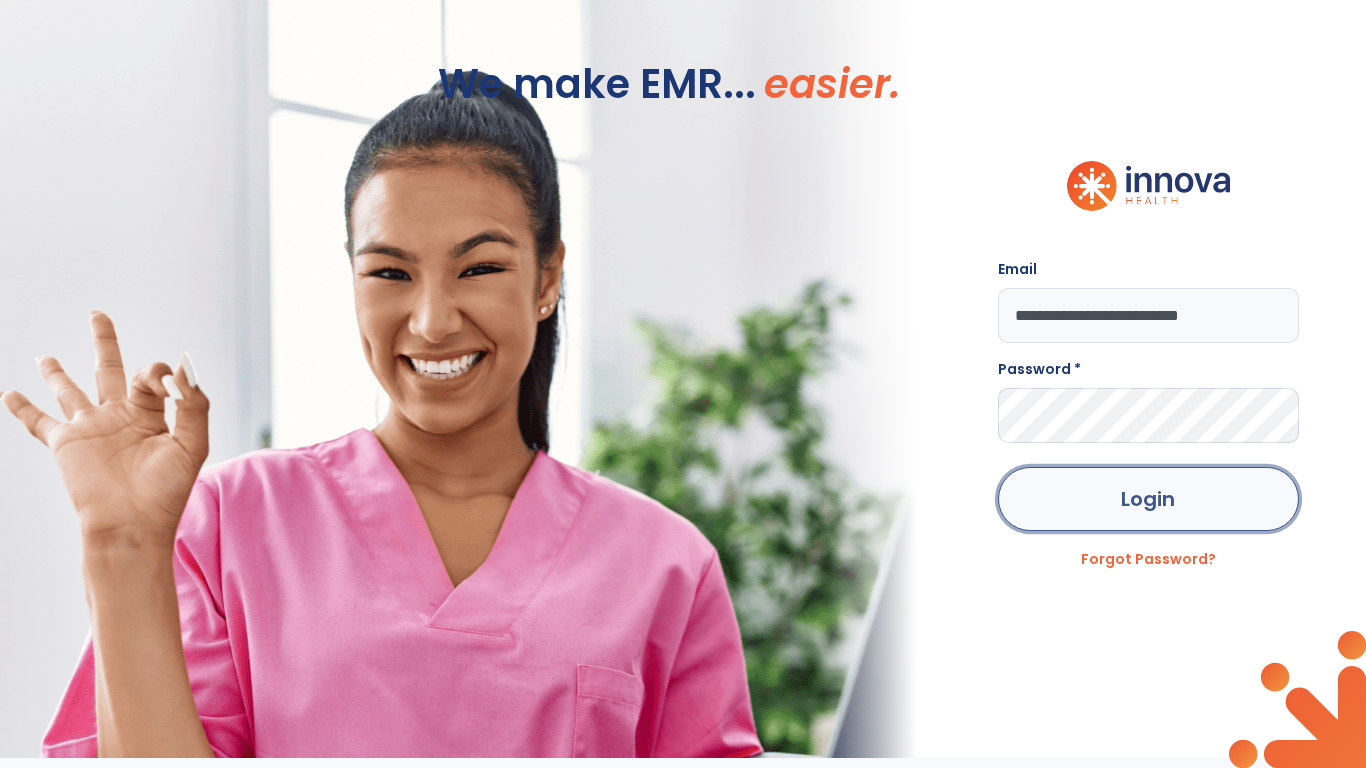 click on "Login" 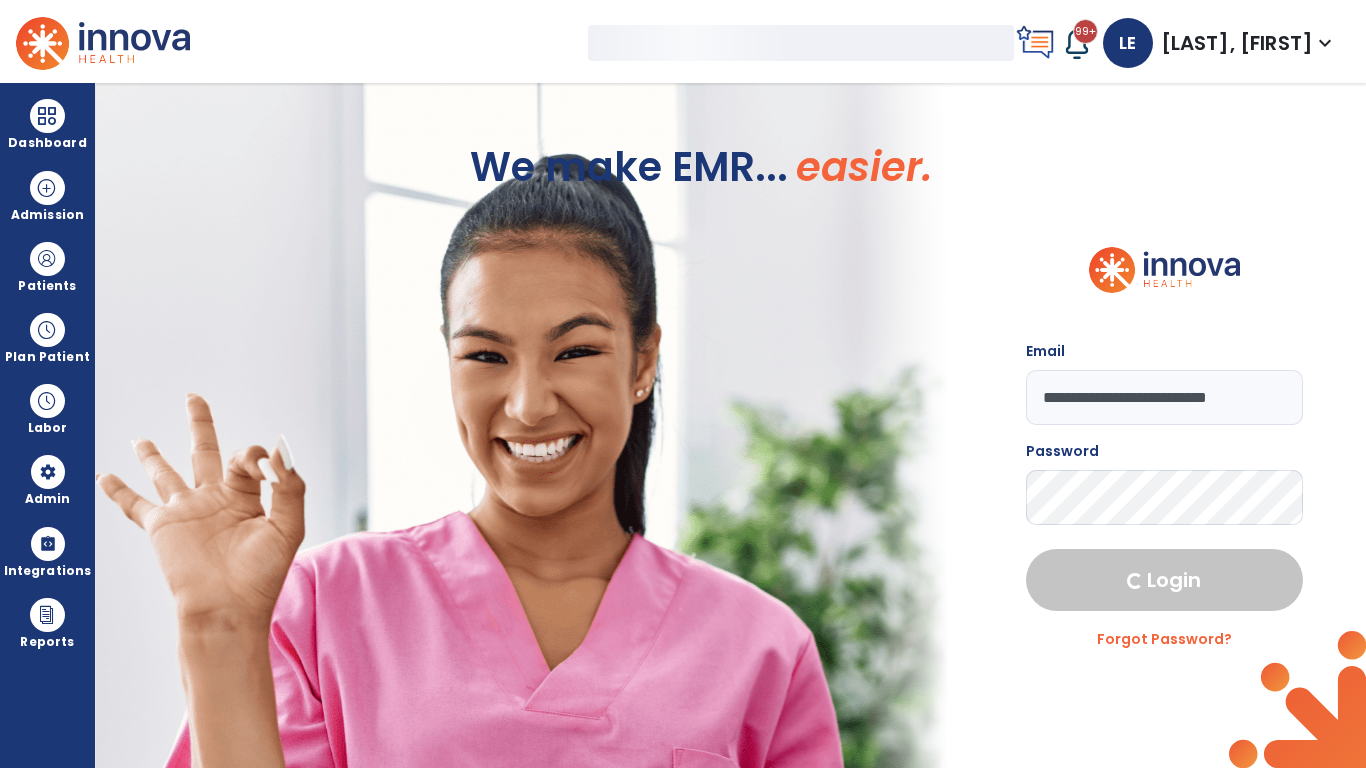select on "***" 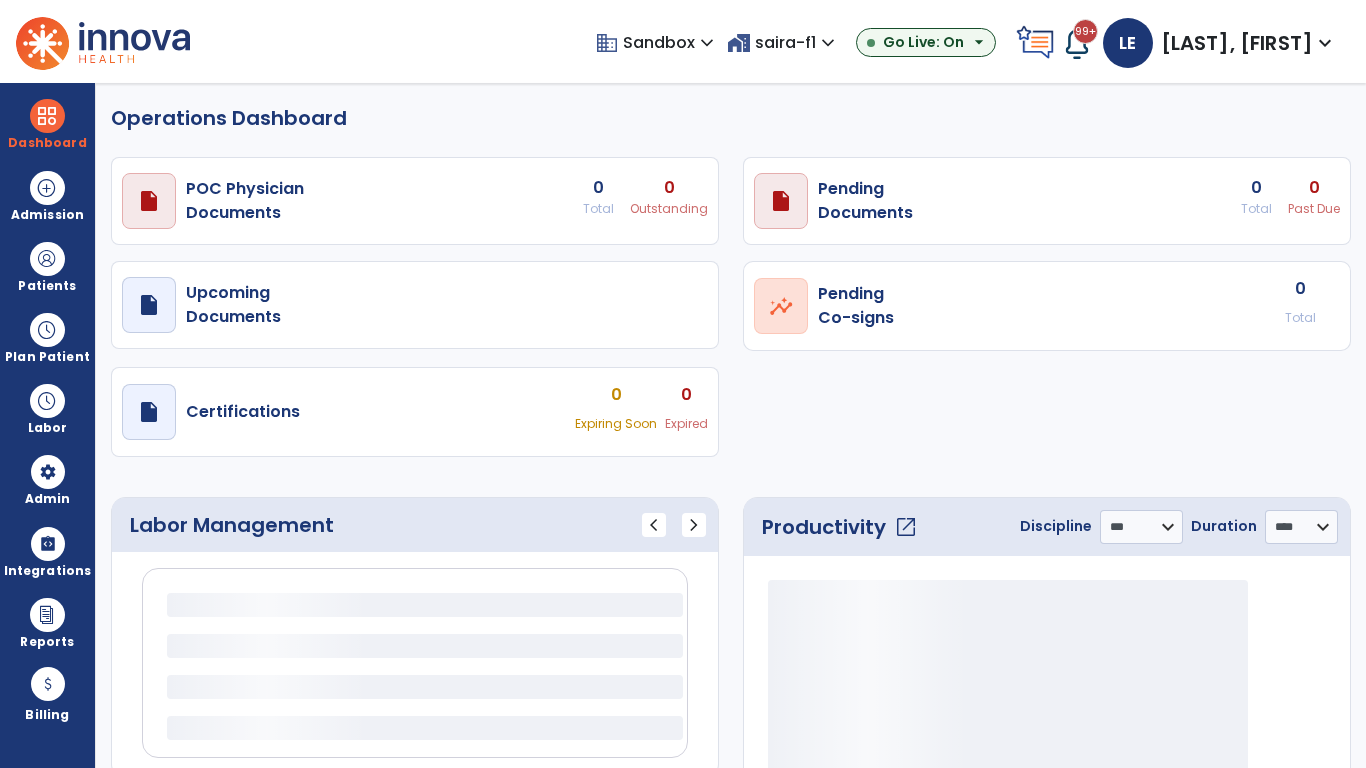 select on "***" 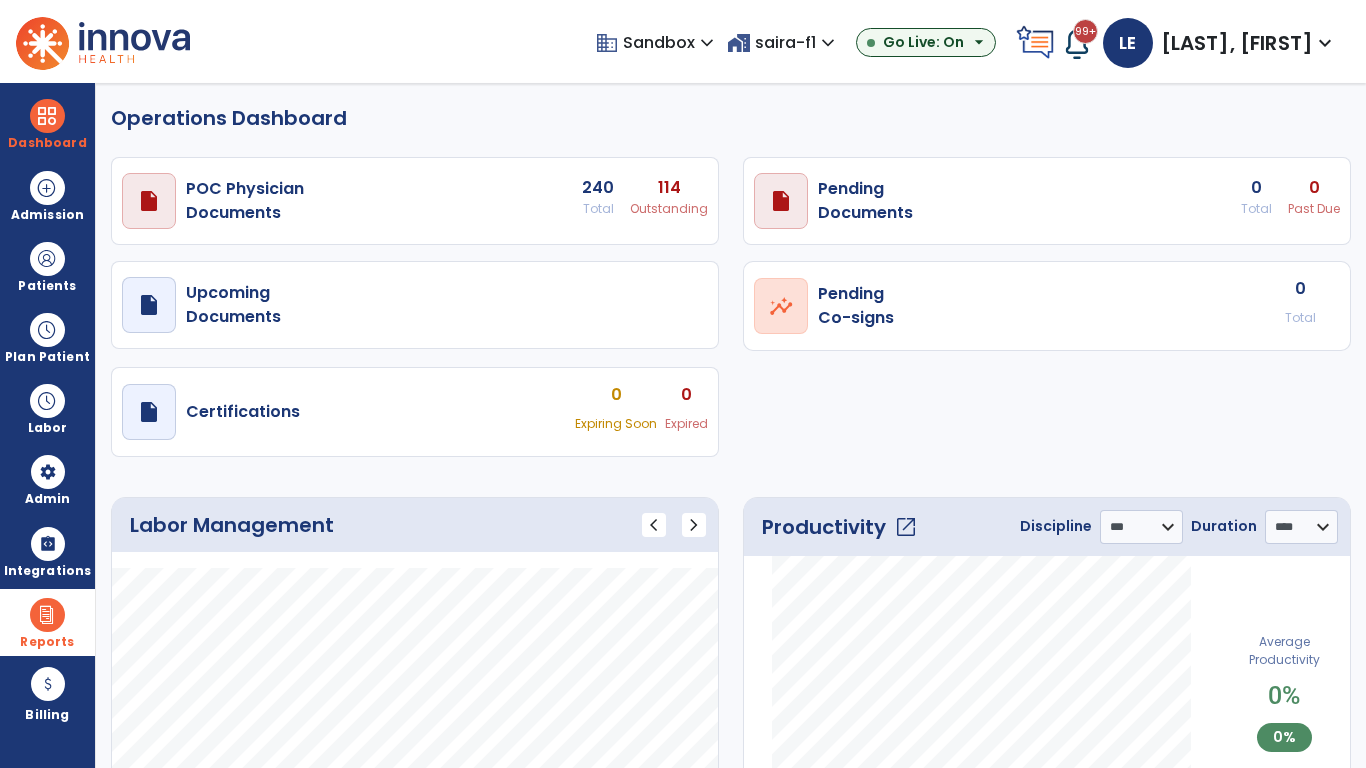 click at bounding box center (47, 615) 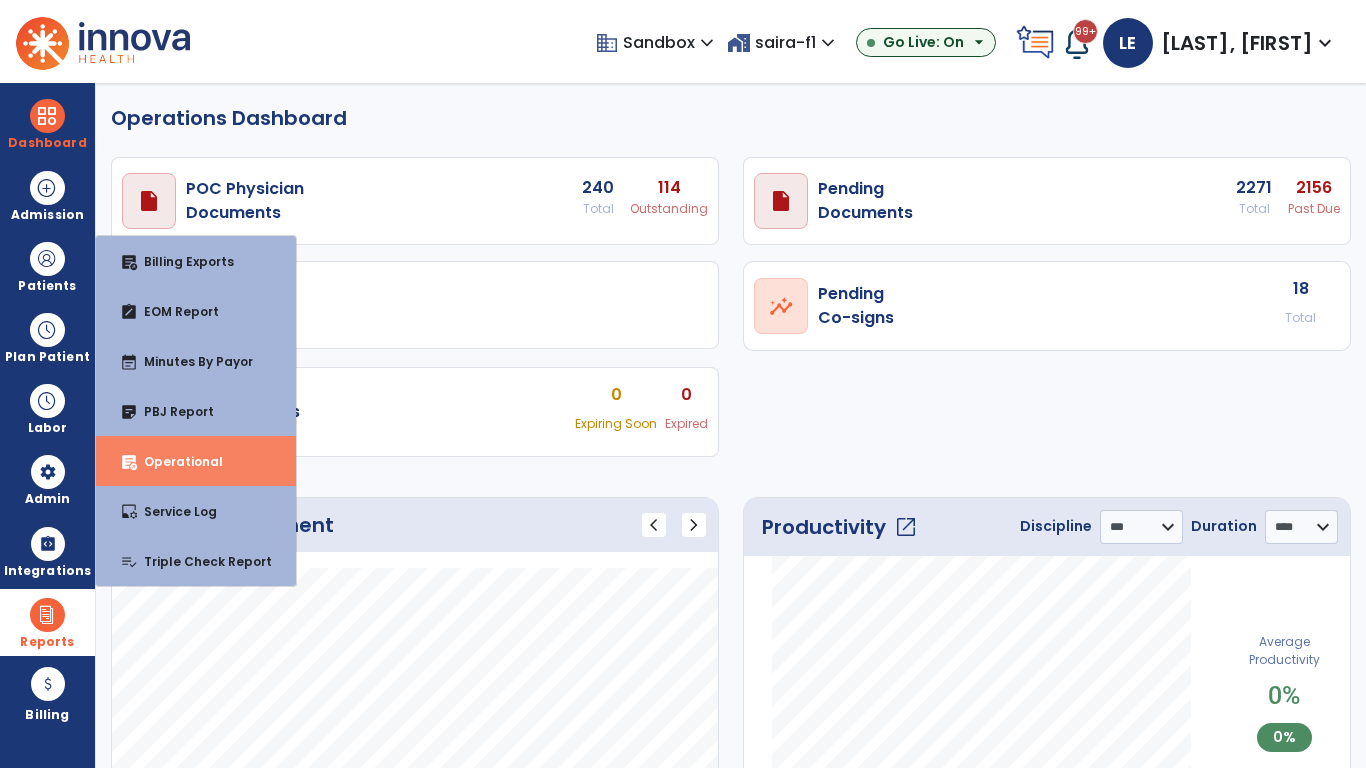 click on "Operational" at bounding box center [175, 461] 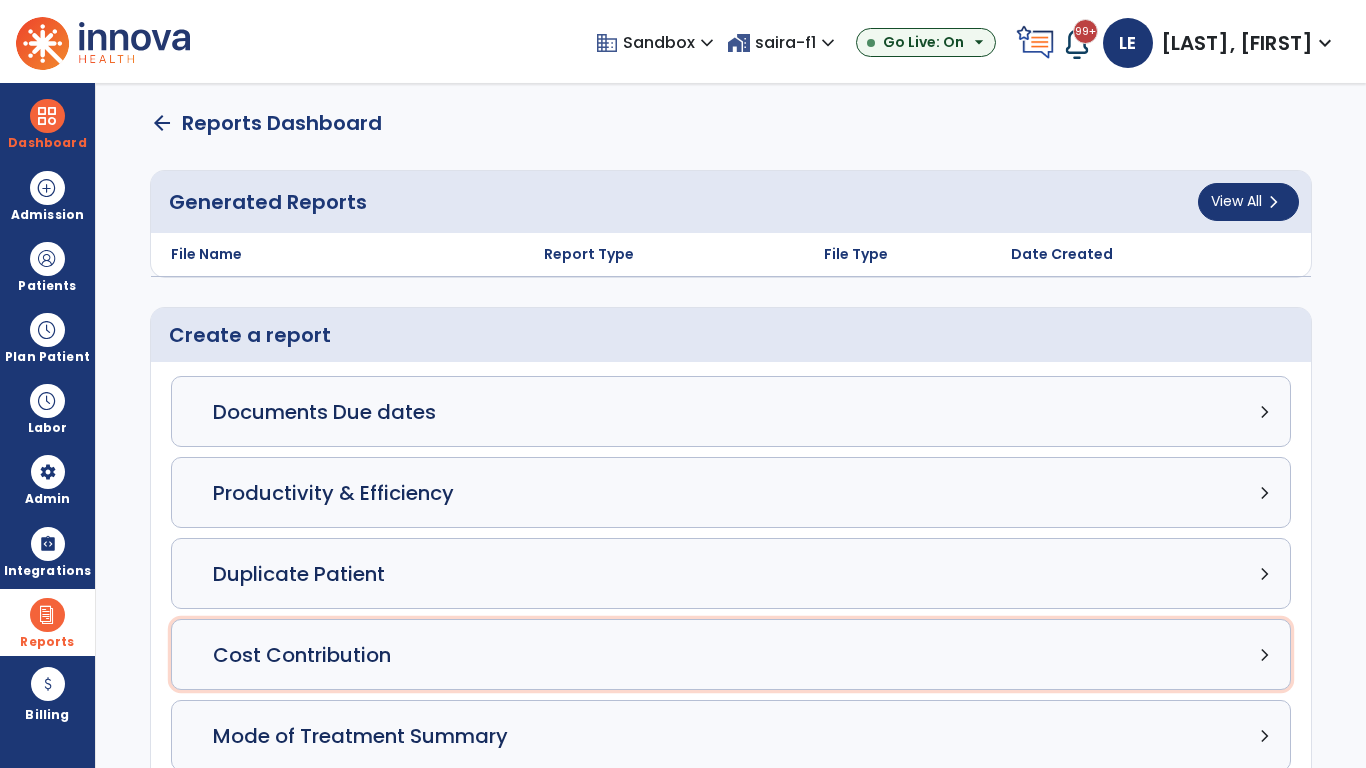 click on "Cost Contribution chevron_right" 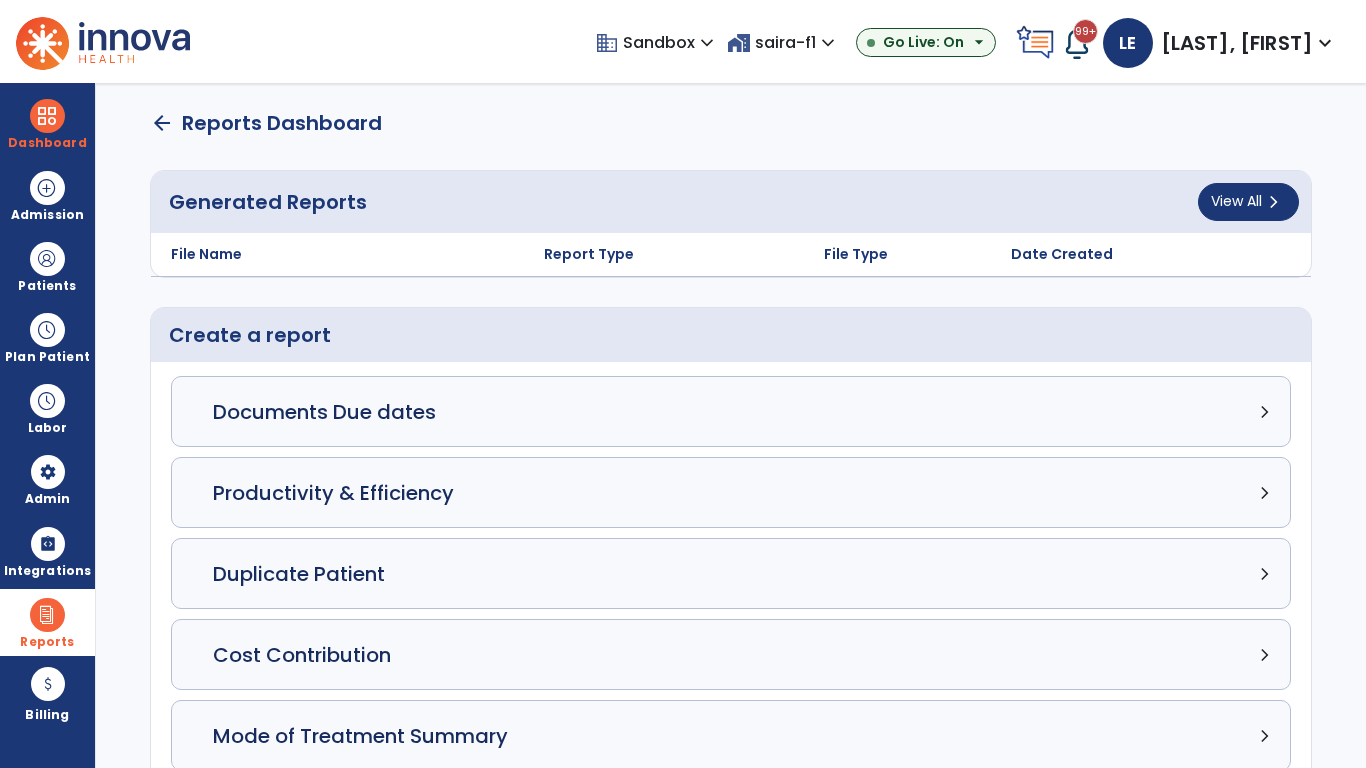 select on "*****" 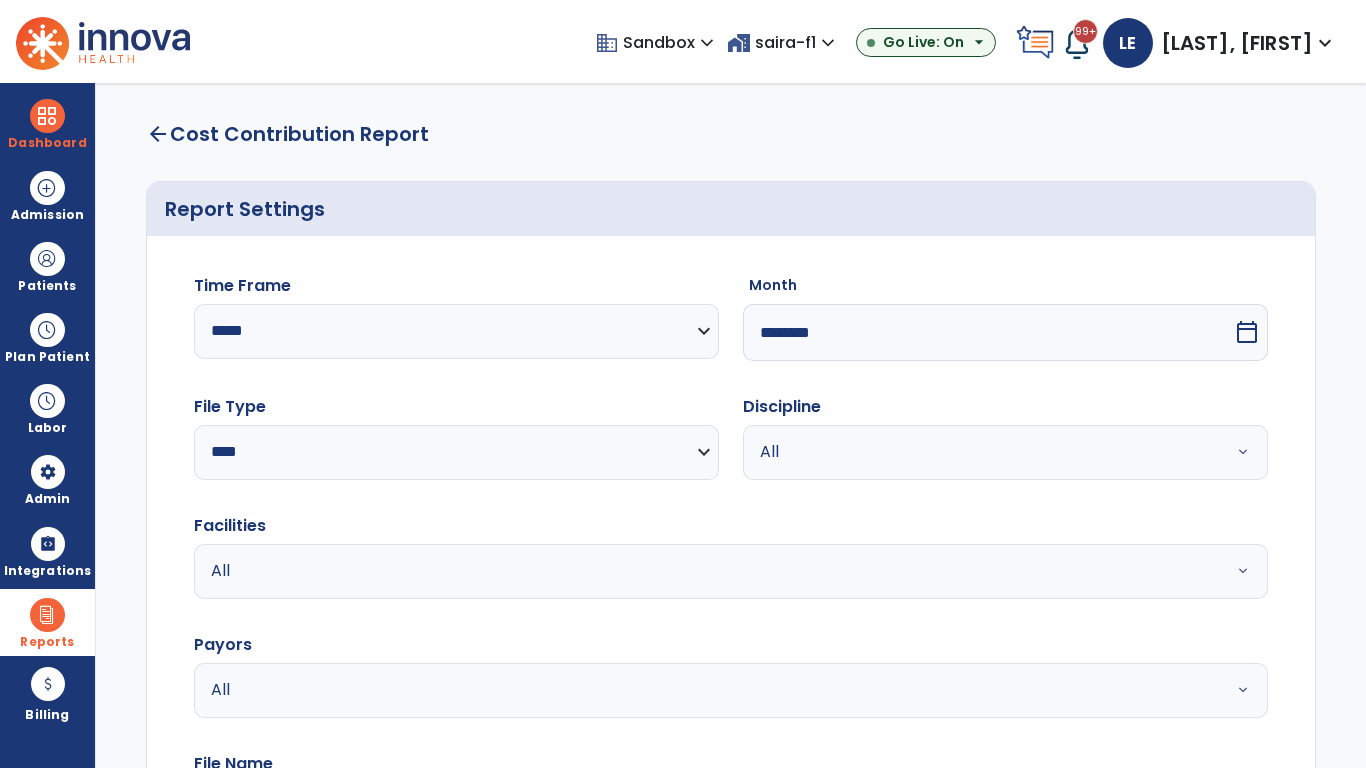 select on "*****" 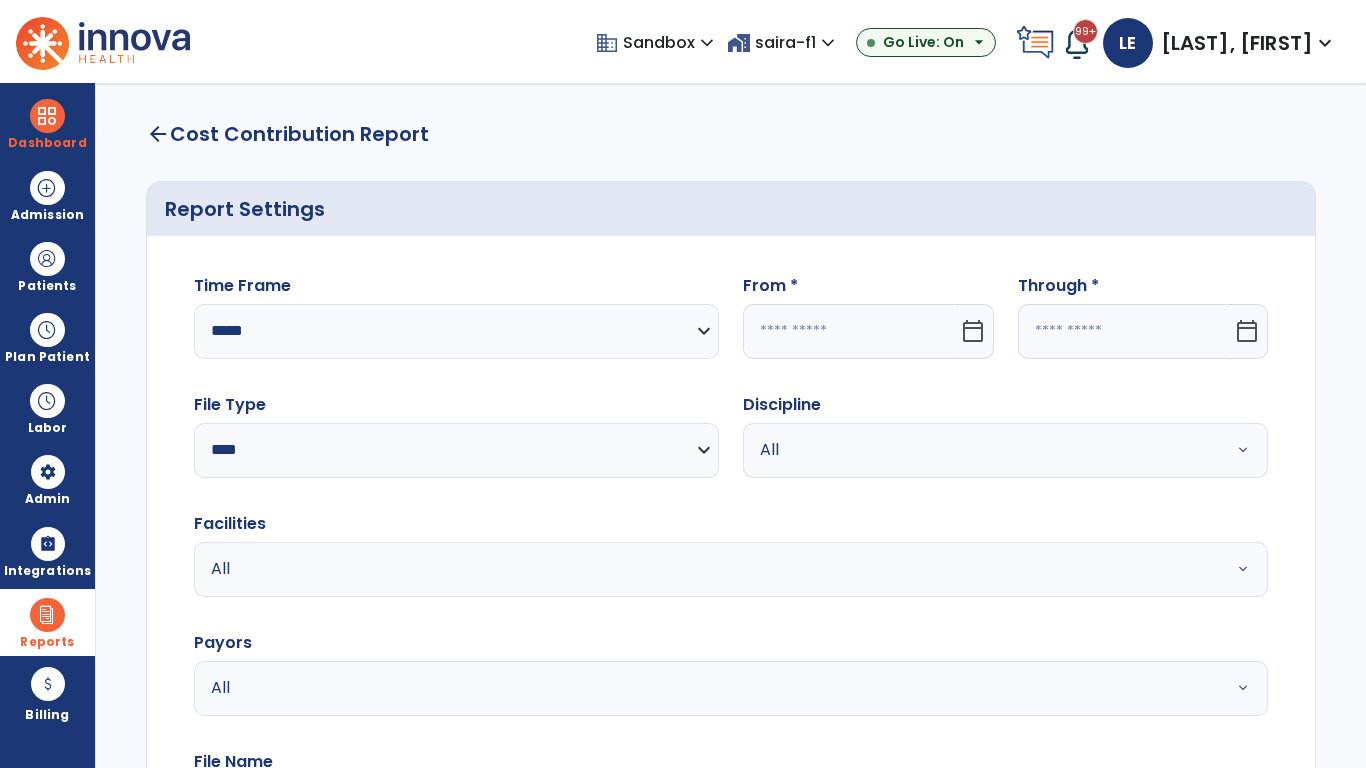 click 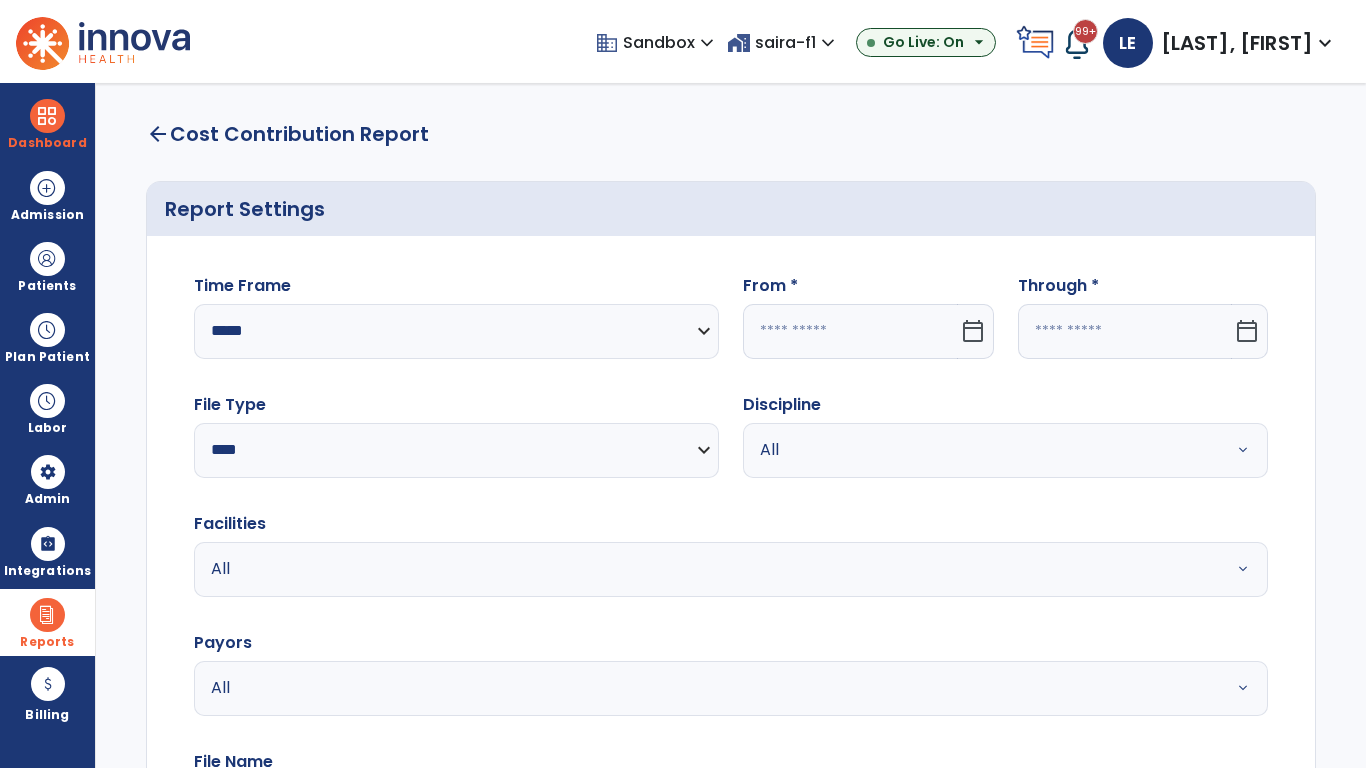 select on "*" 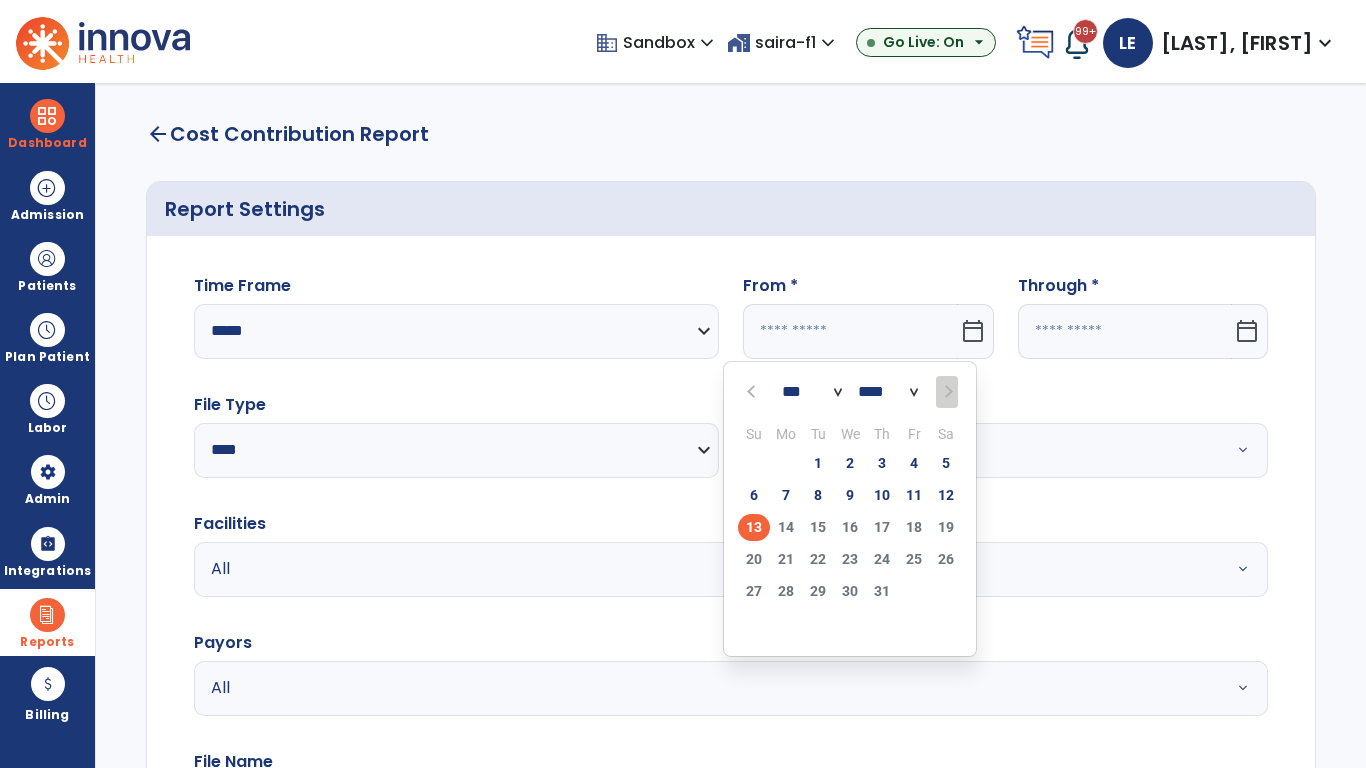 select on "****" 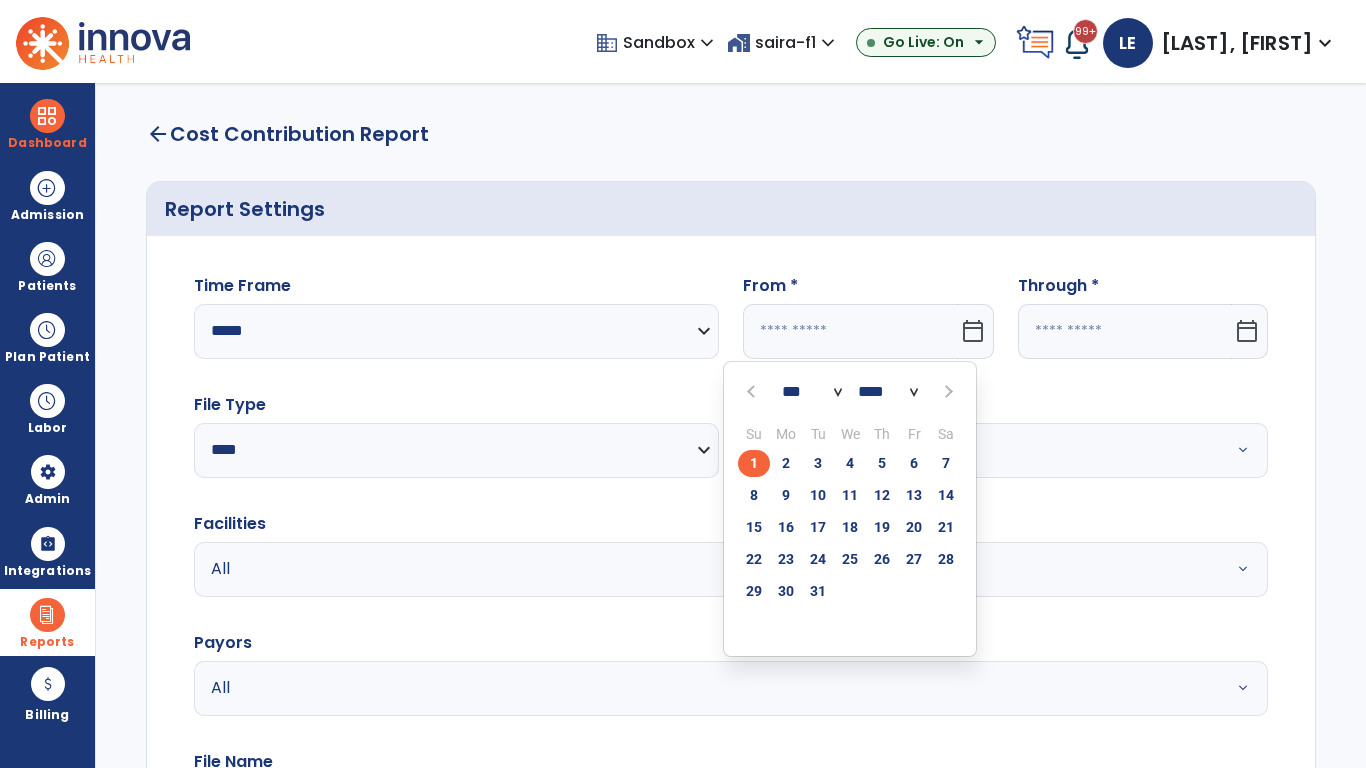 click on "1" 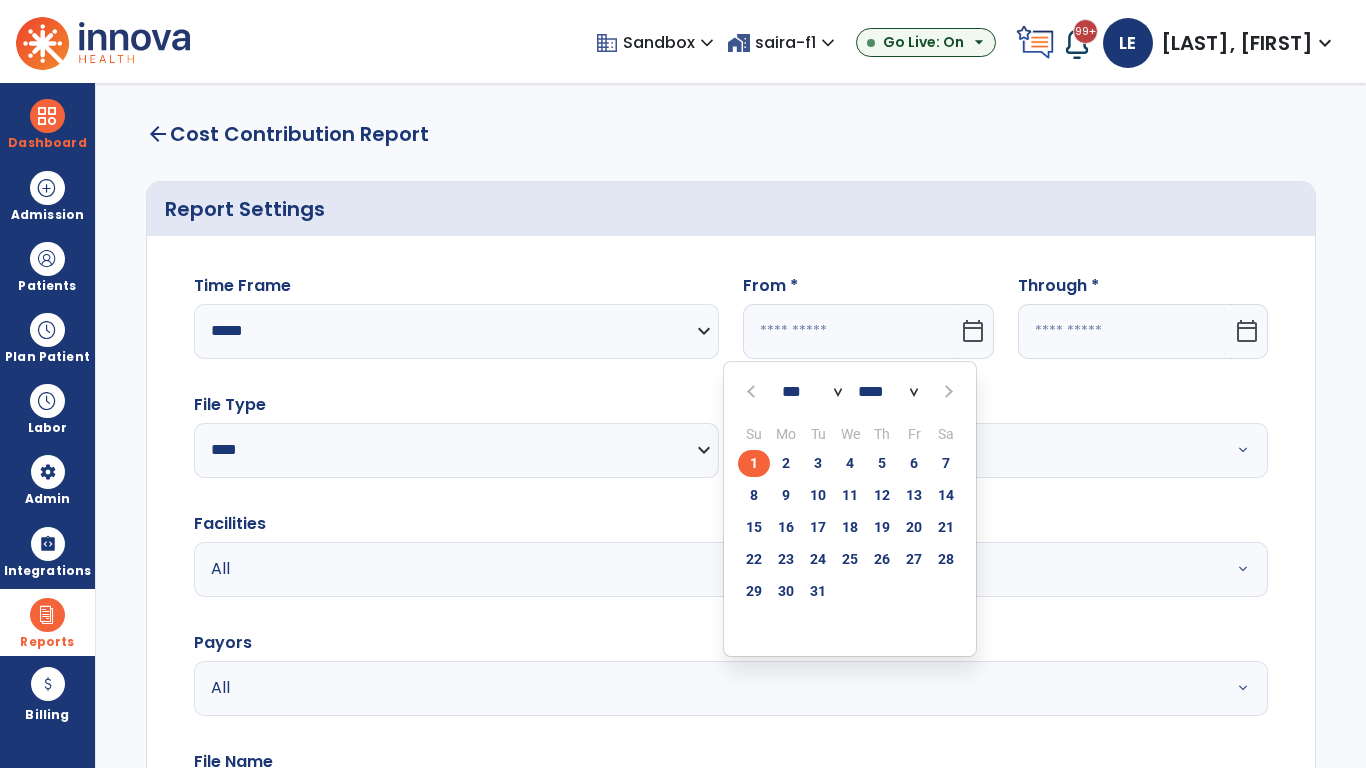 type on "**********" 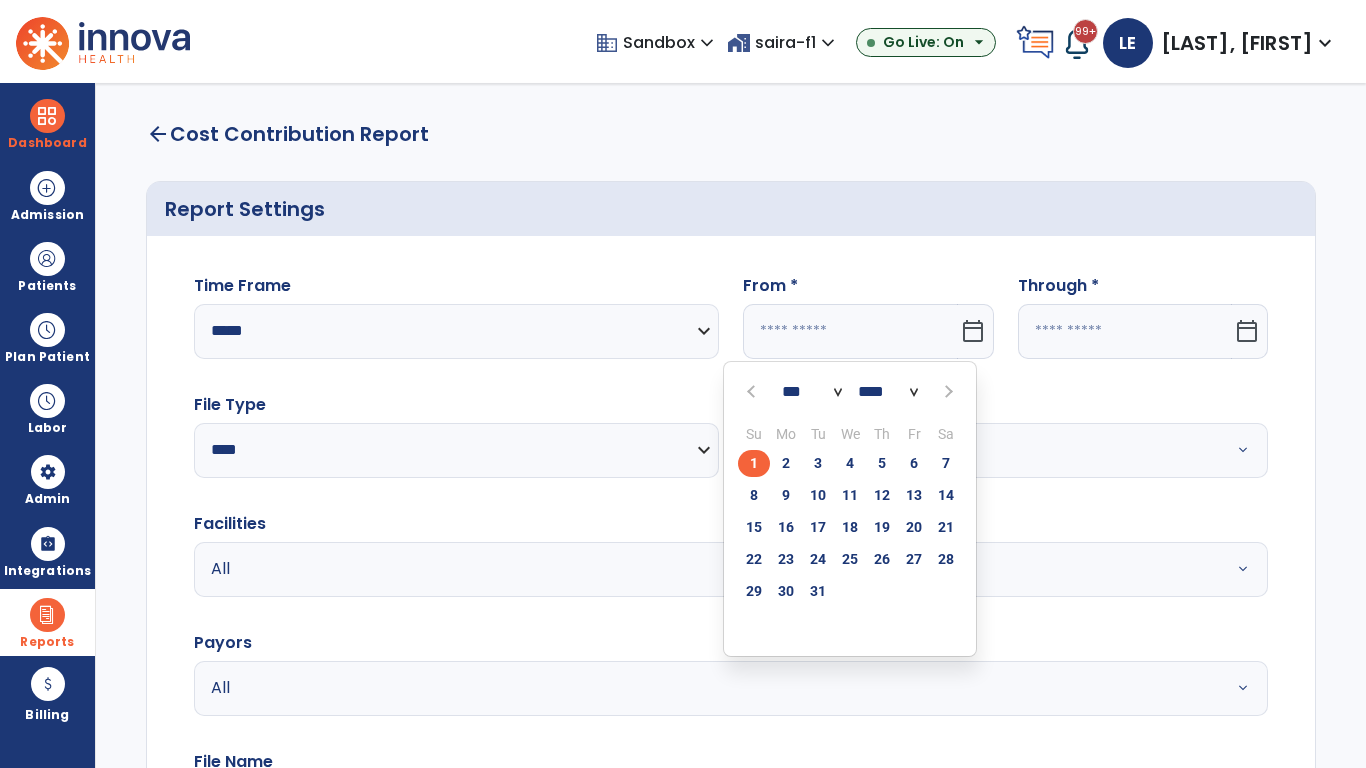 type on "*********" 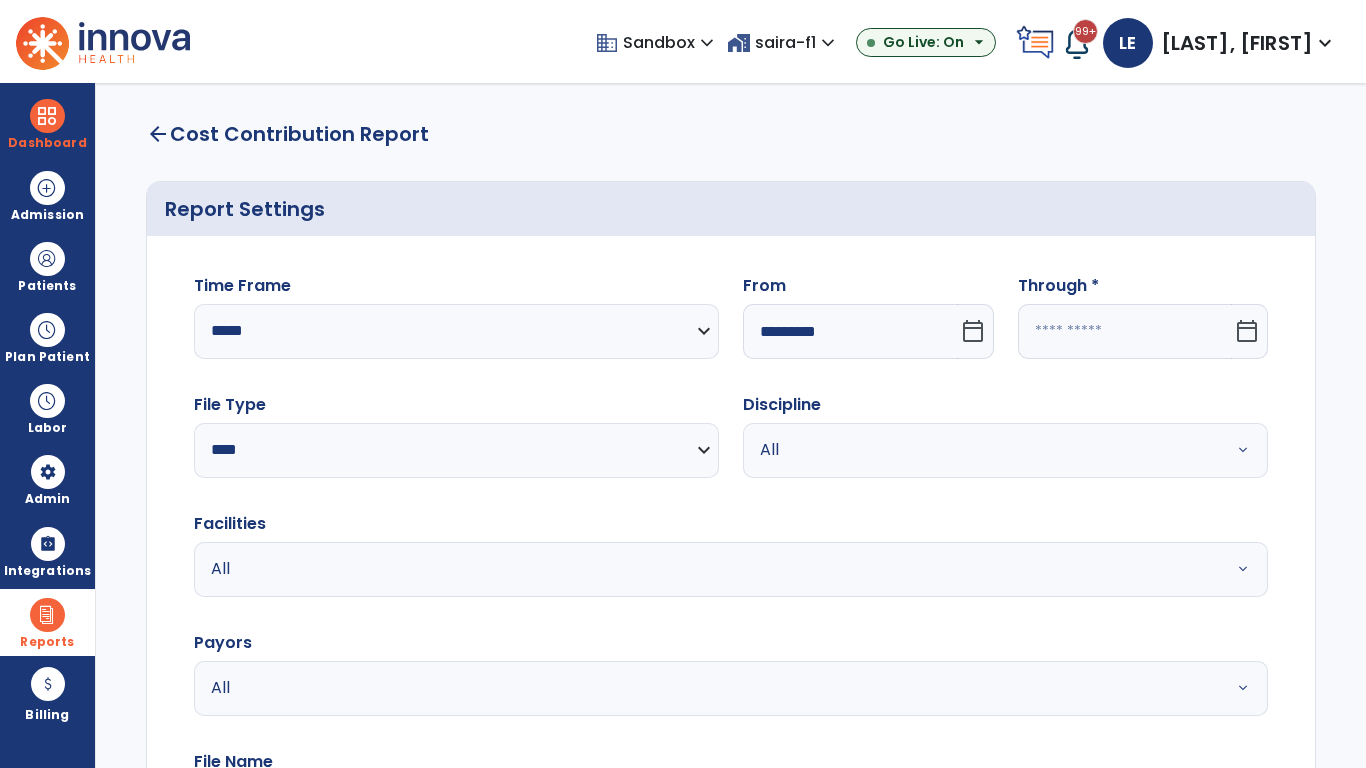 click 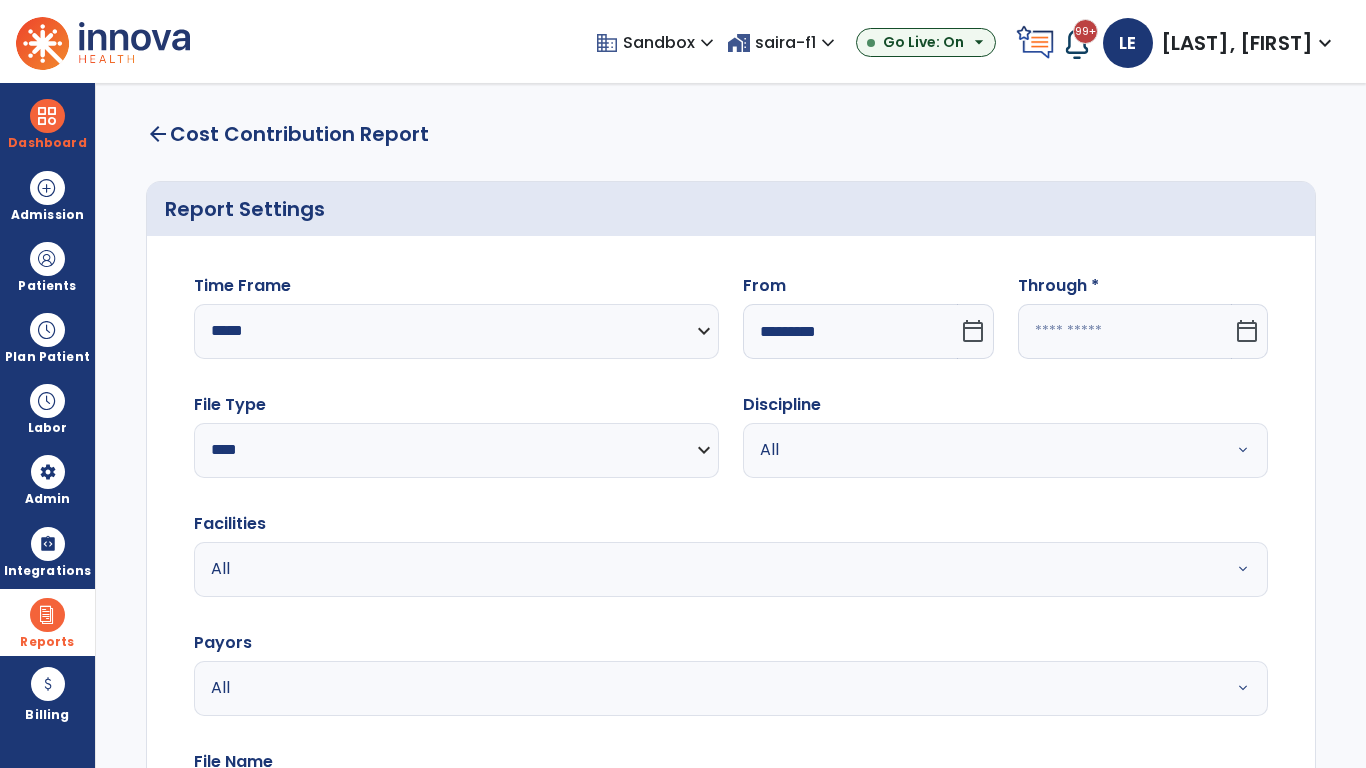 select on "*" 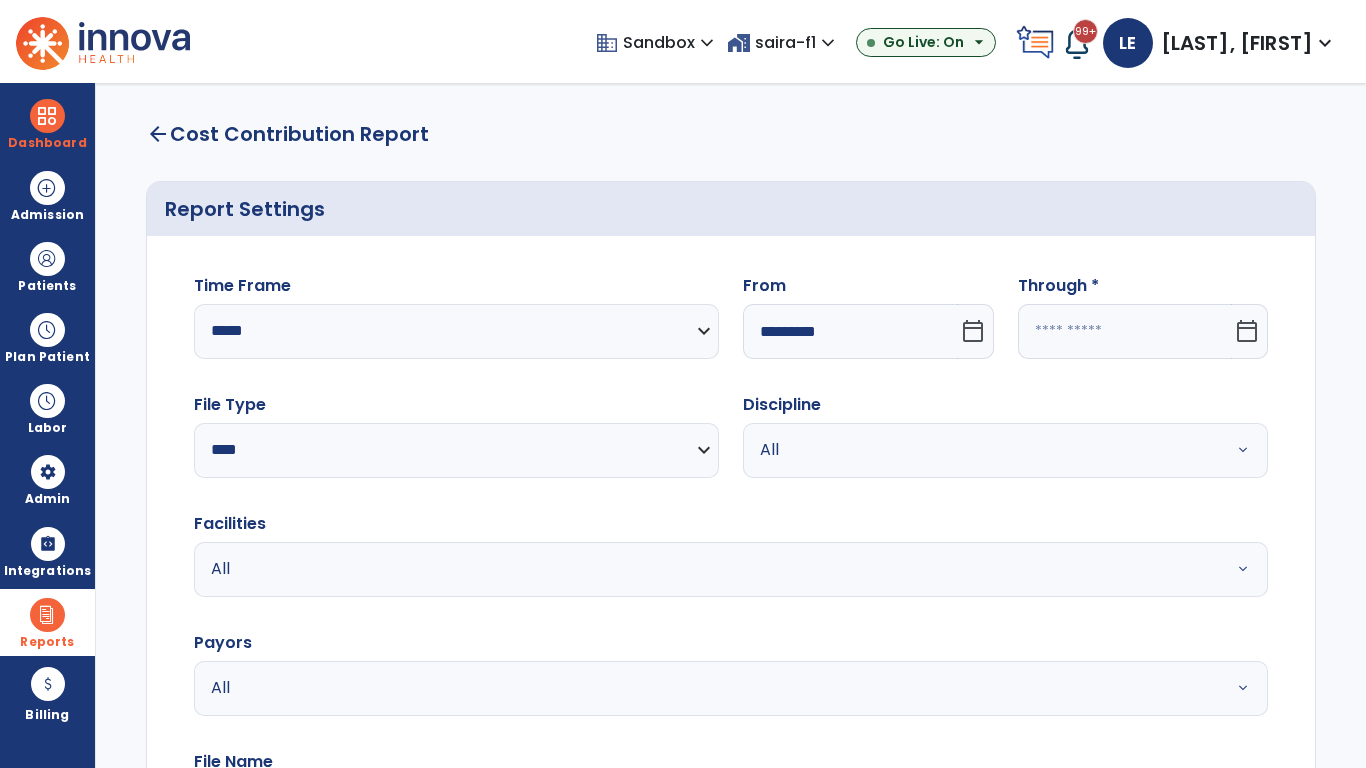 select on "****" 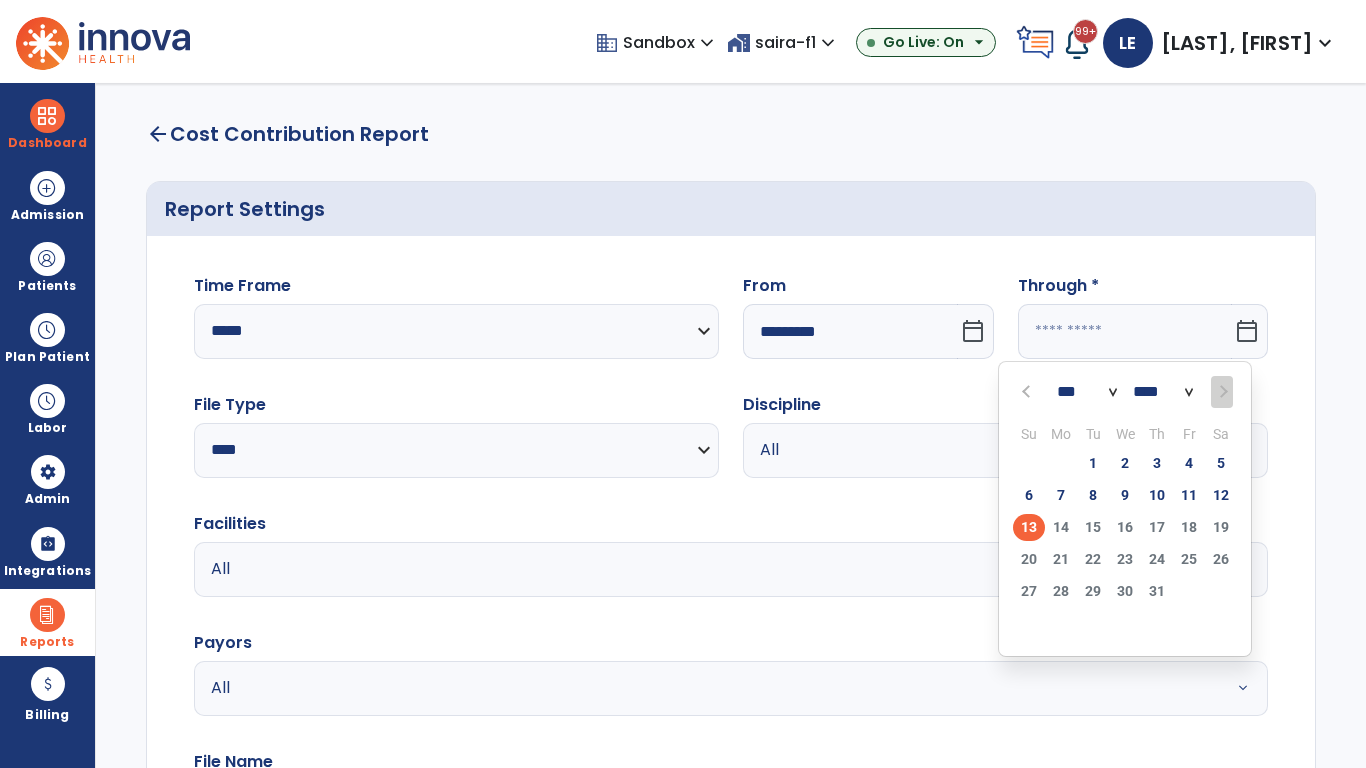 select on "*" 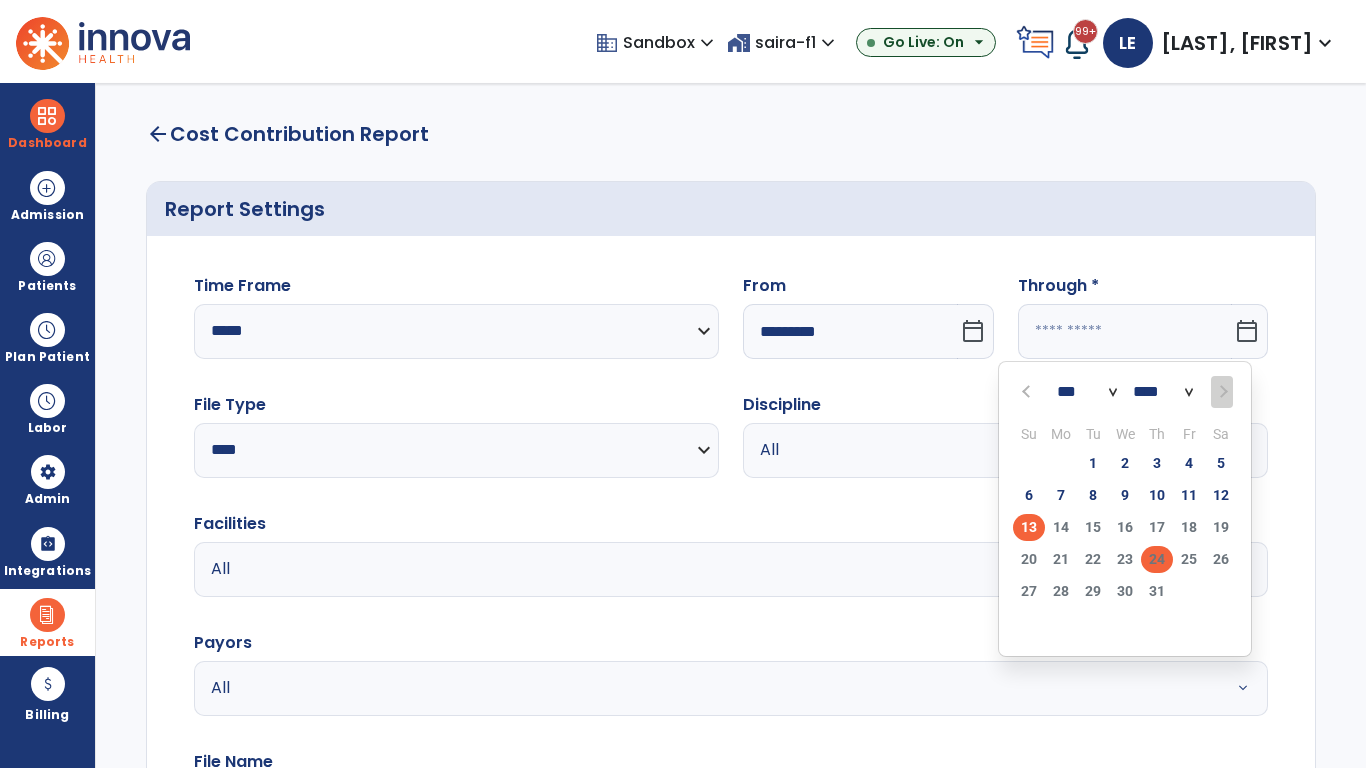 click on "24" 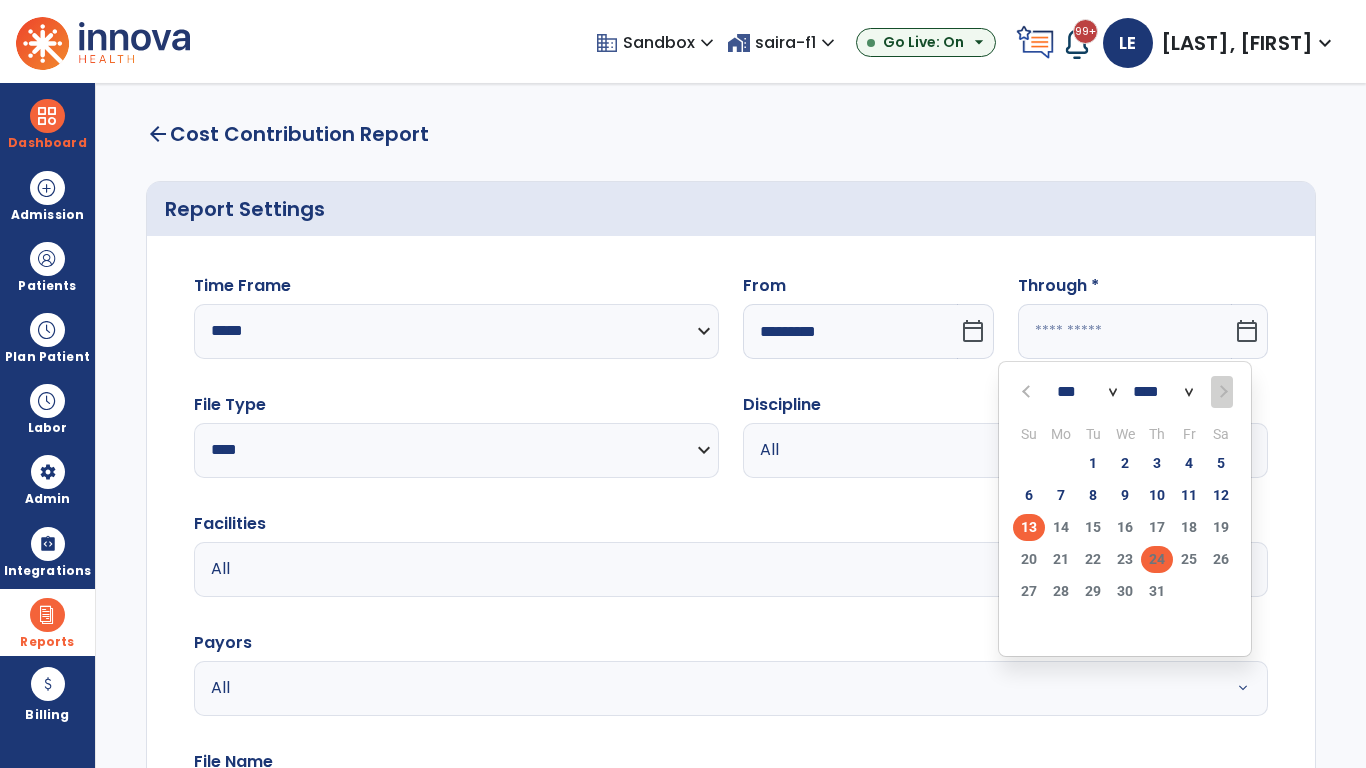 type on "**********" 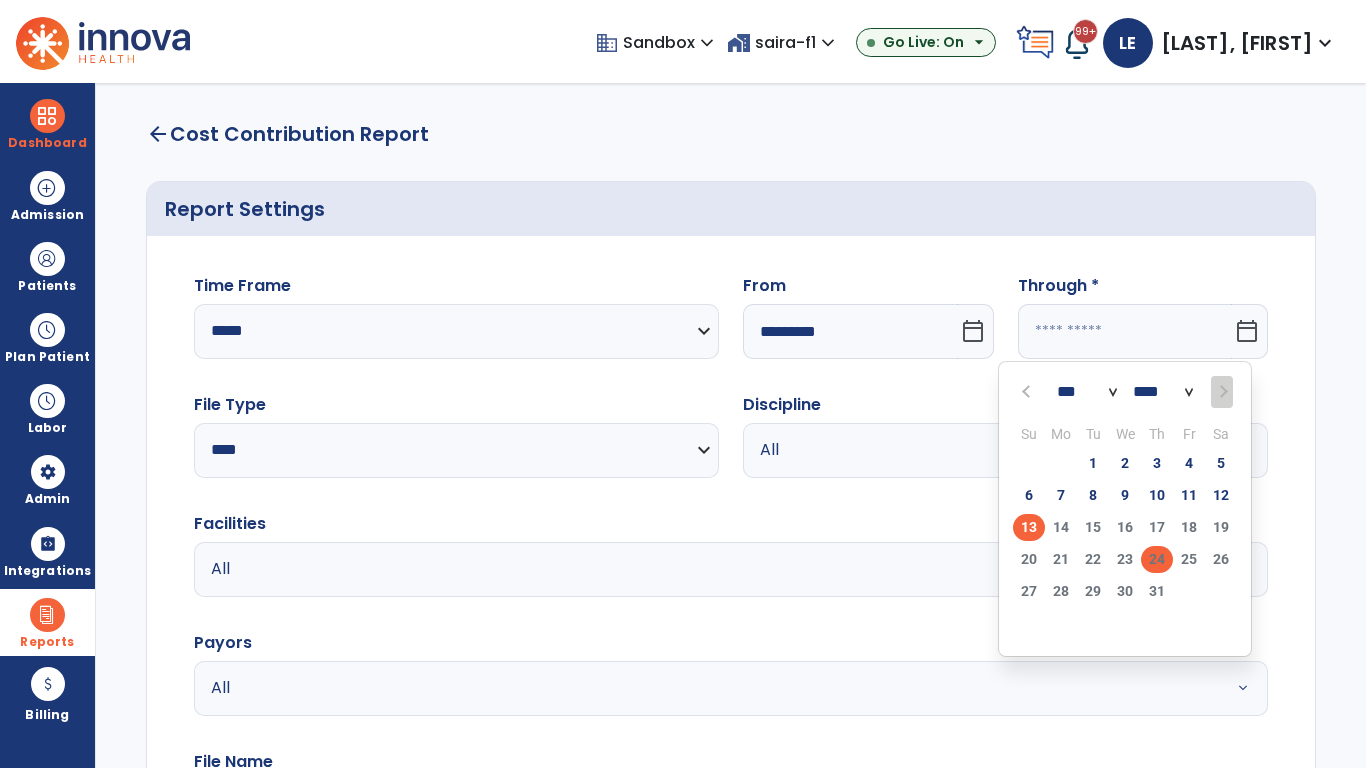 type on "*********" 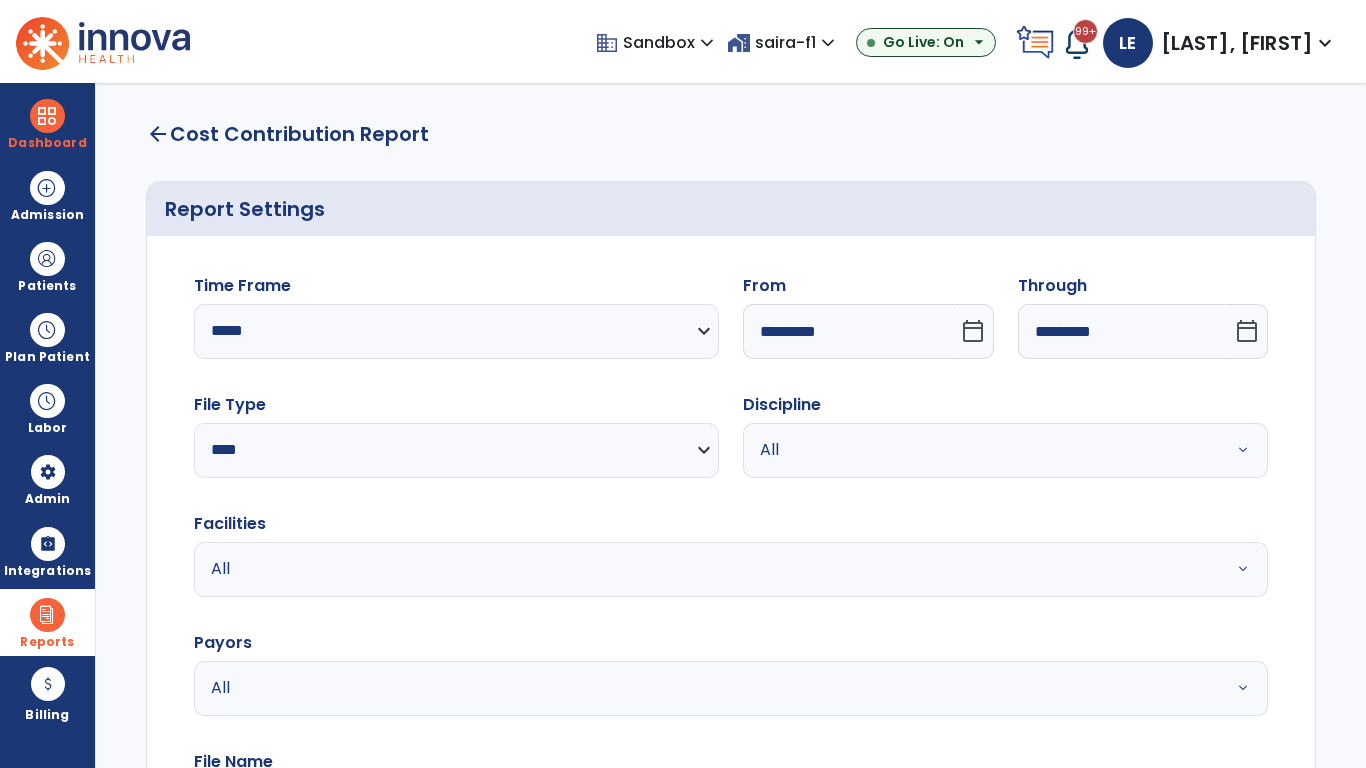 click on "All" at bounding box center [981, 450] 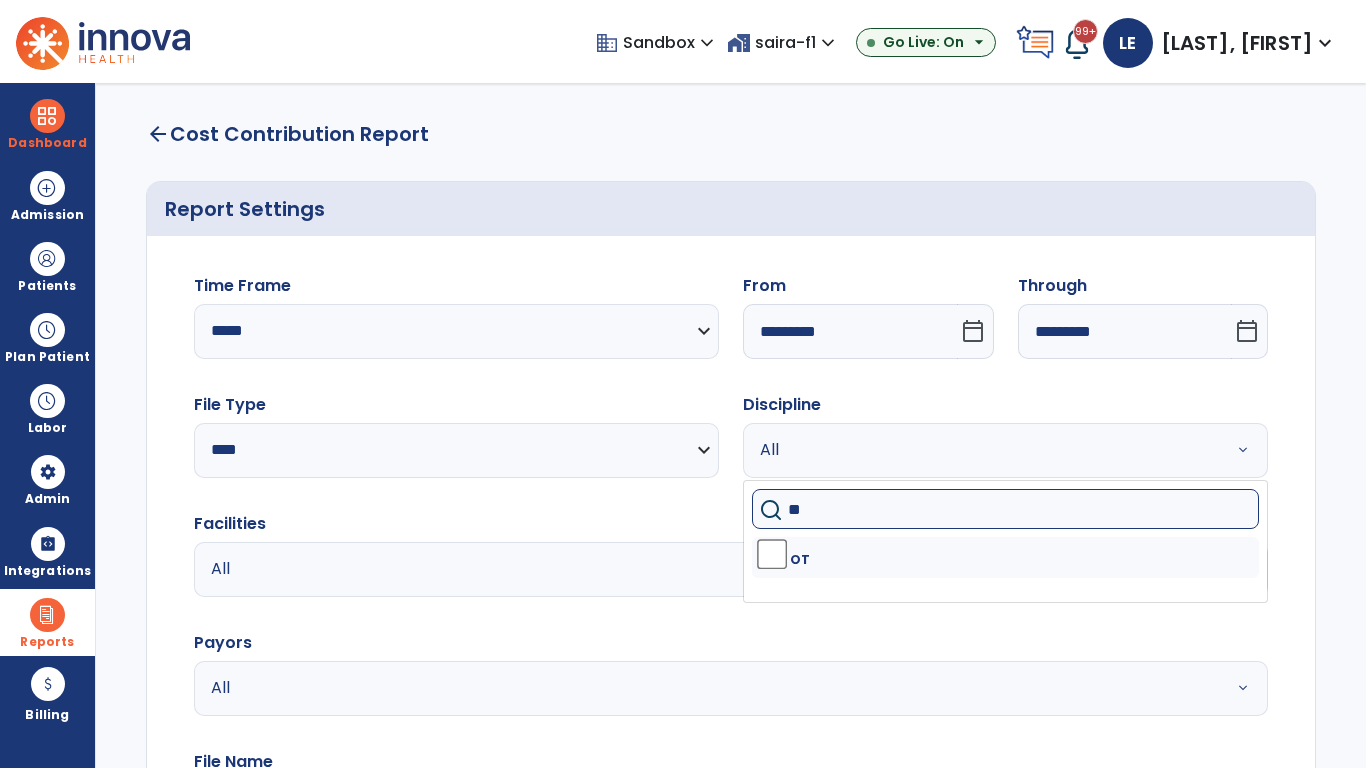 type on "**" 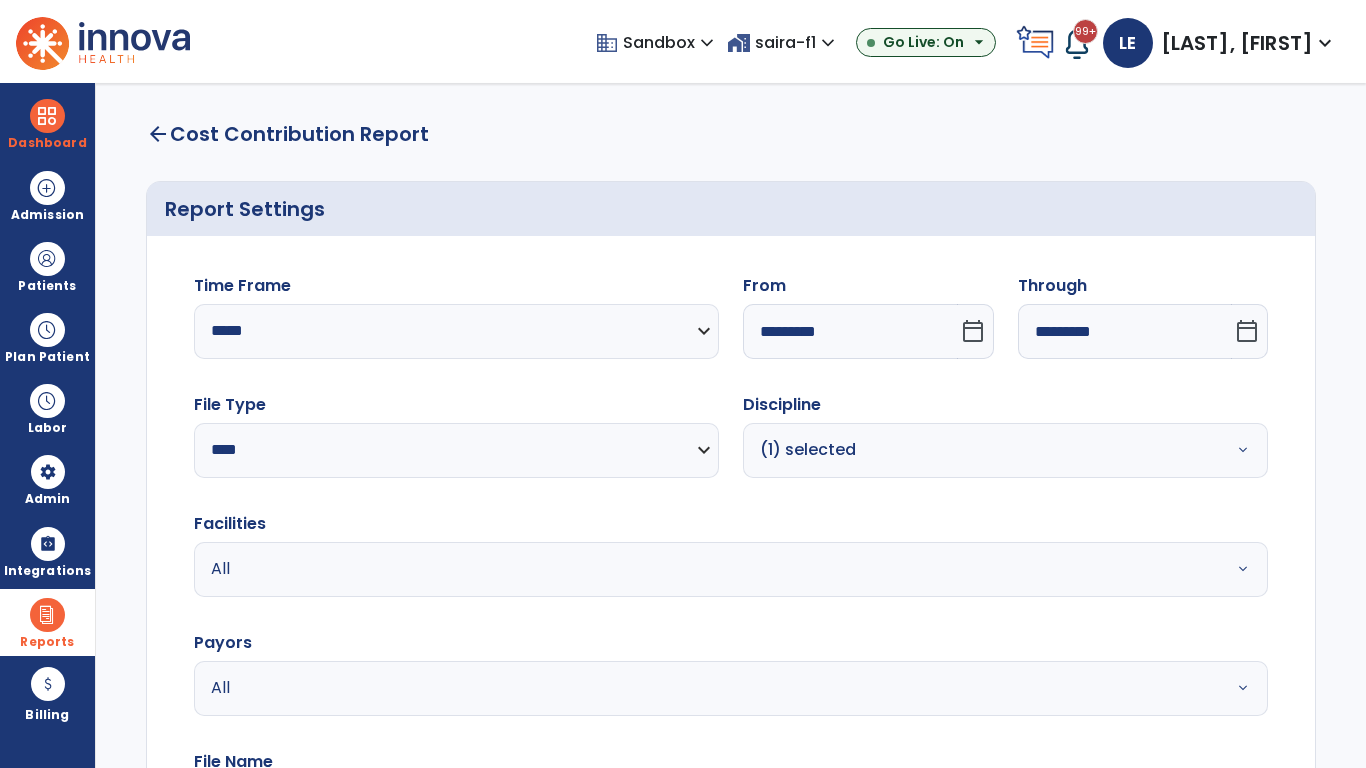 scroll, scrollTop: 51, scrollLeft: 0, axis: vertical 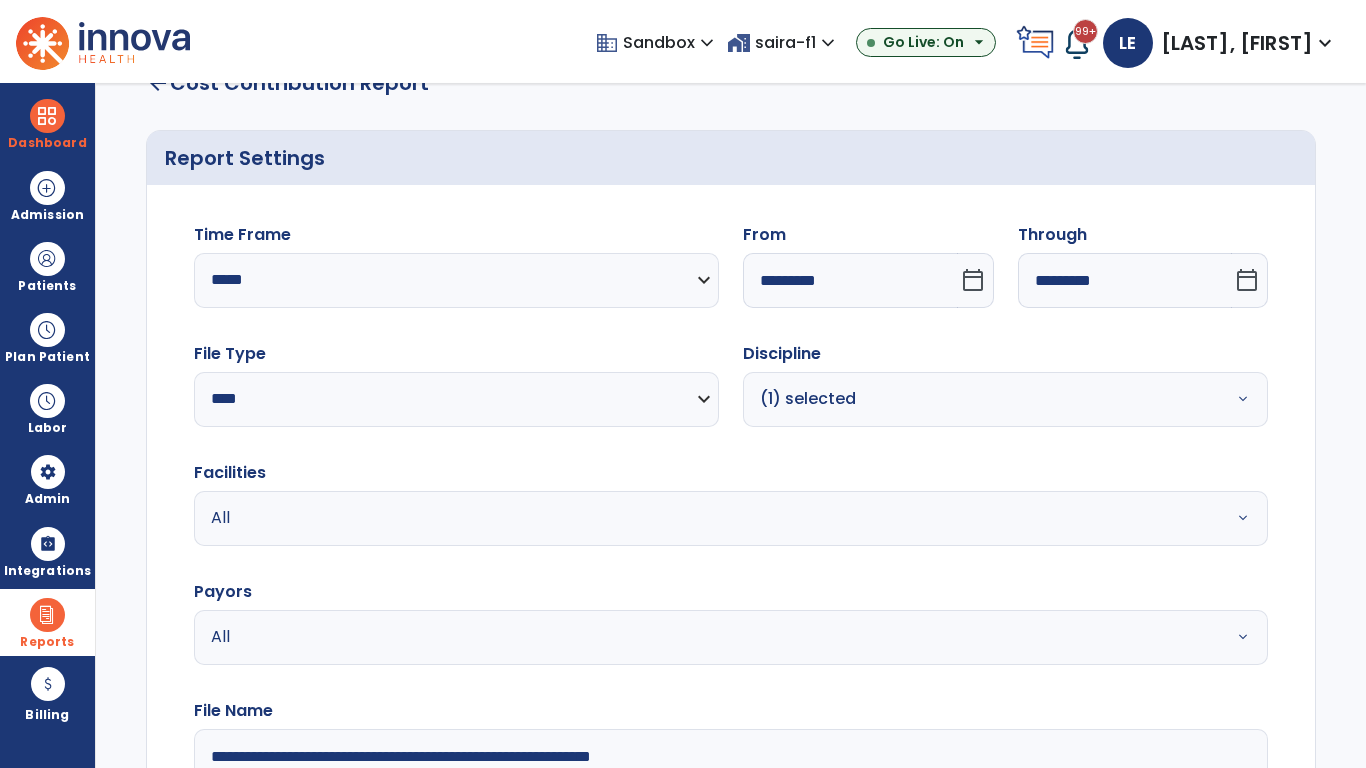 type on "**********" 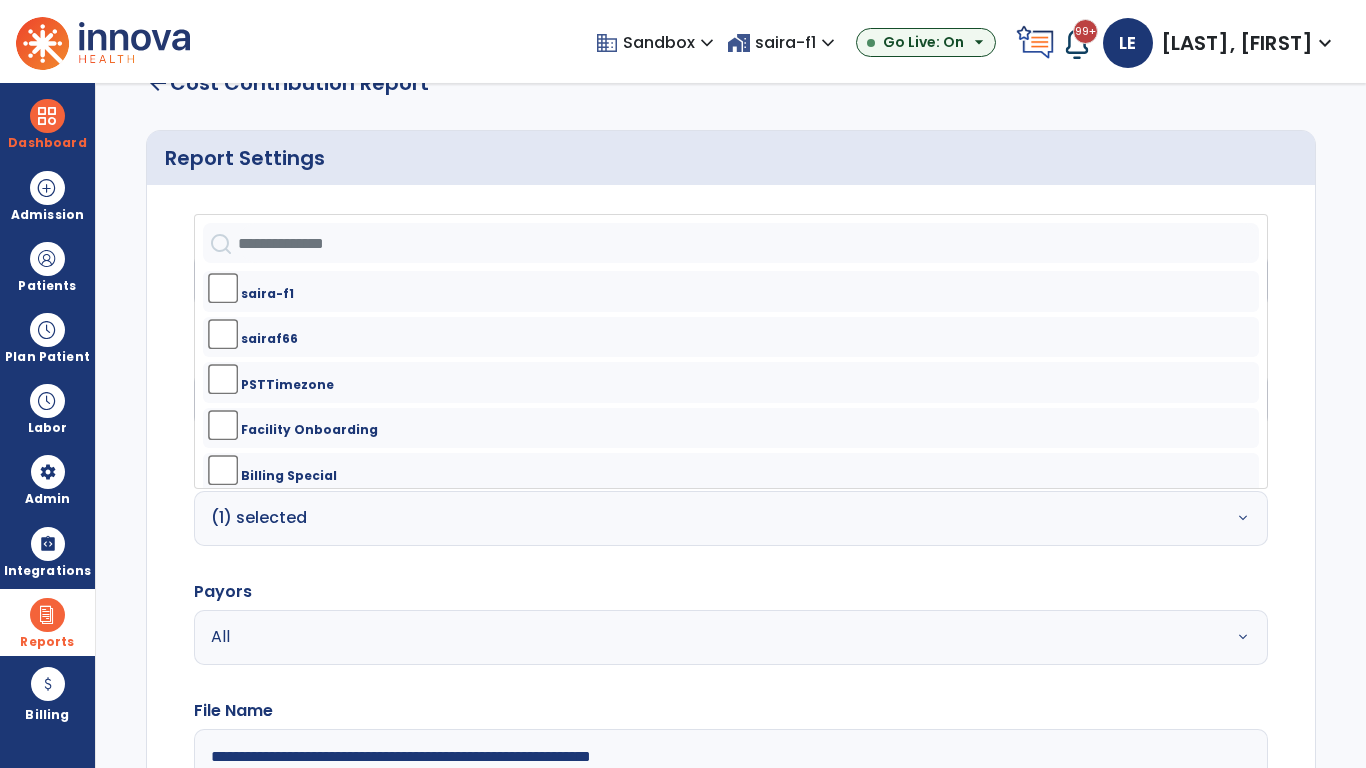 click on "All" at bounding box center (679, 637) 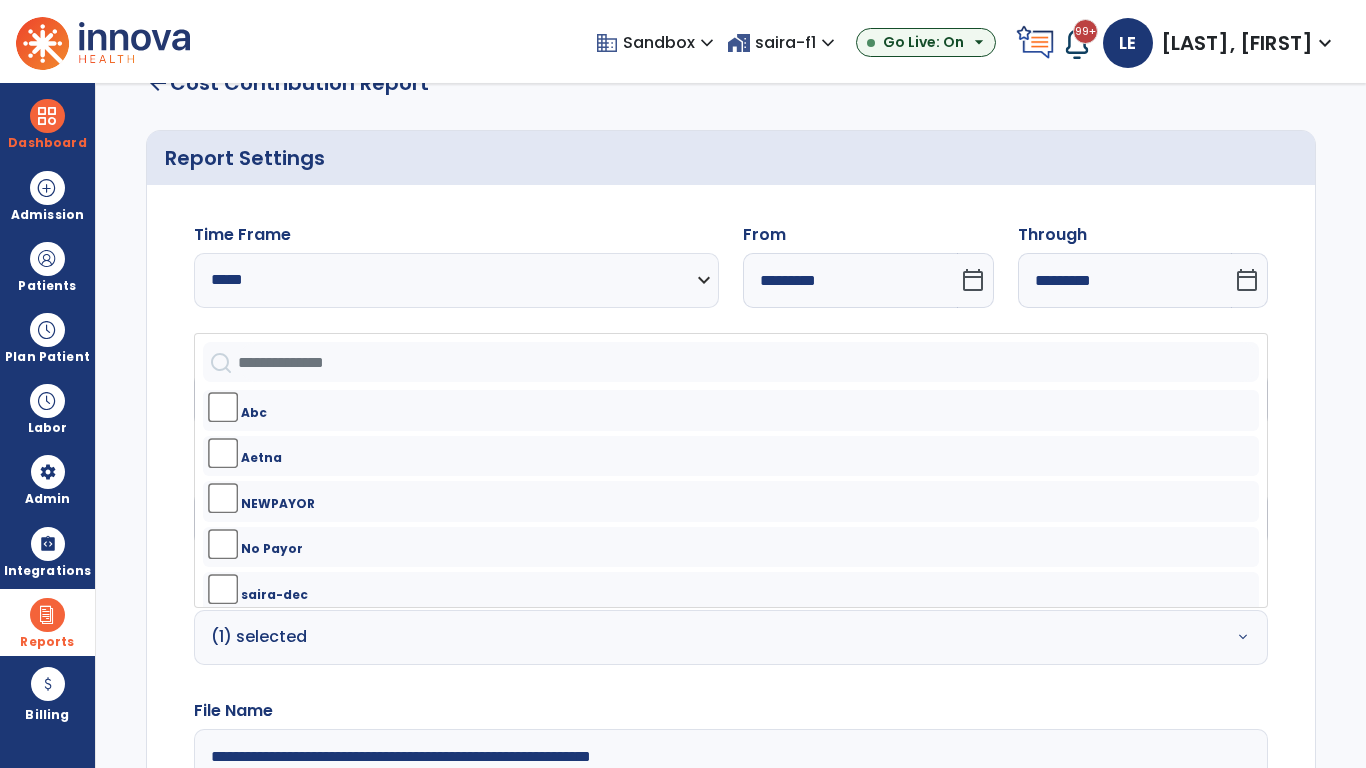 click on "Generate Report" 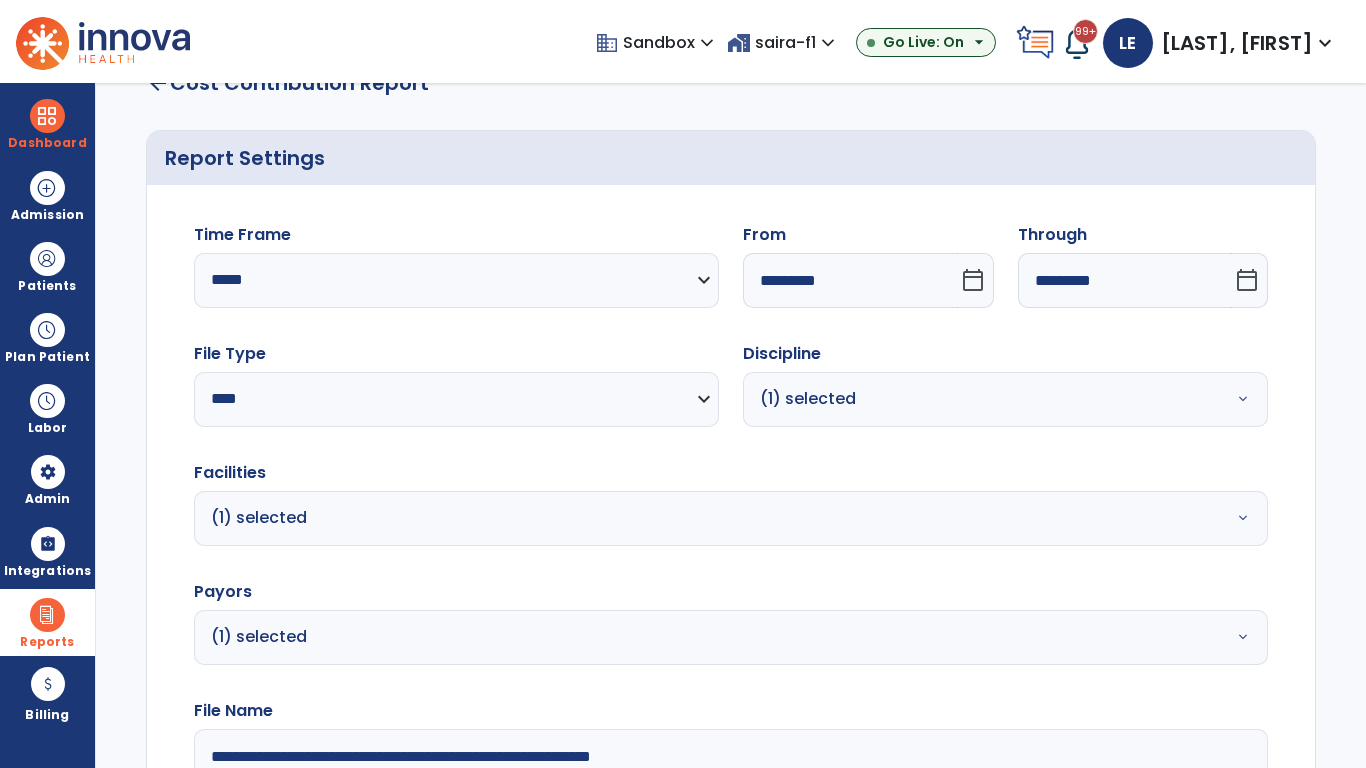 scroll, scrollTop: 264, scrollLeft: 0, axis: vertical 